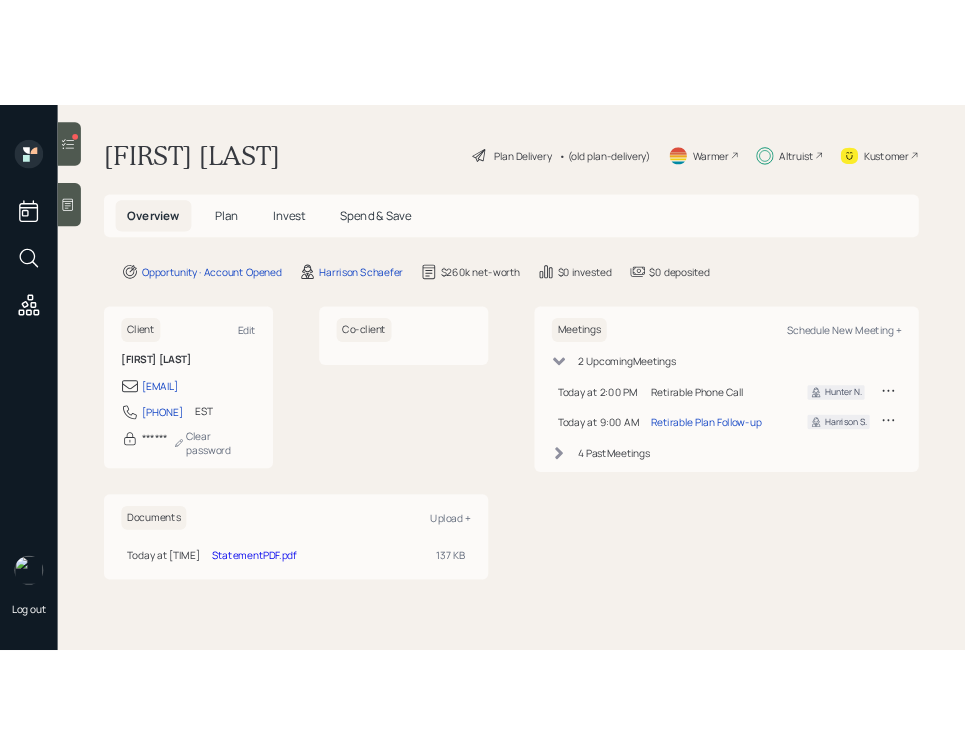 scroll, scrollTop: 0, scrollLeft: 0, axis: both 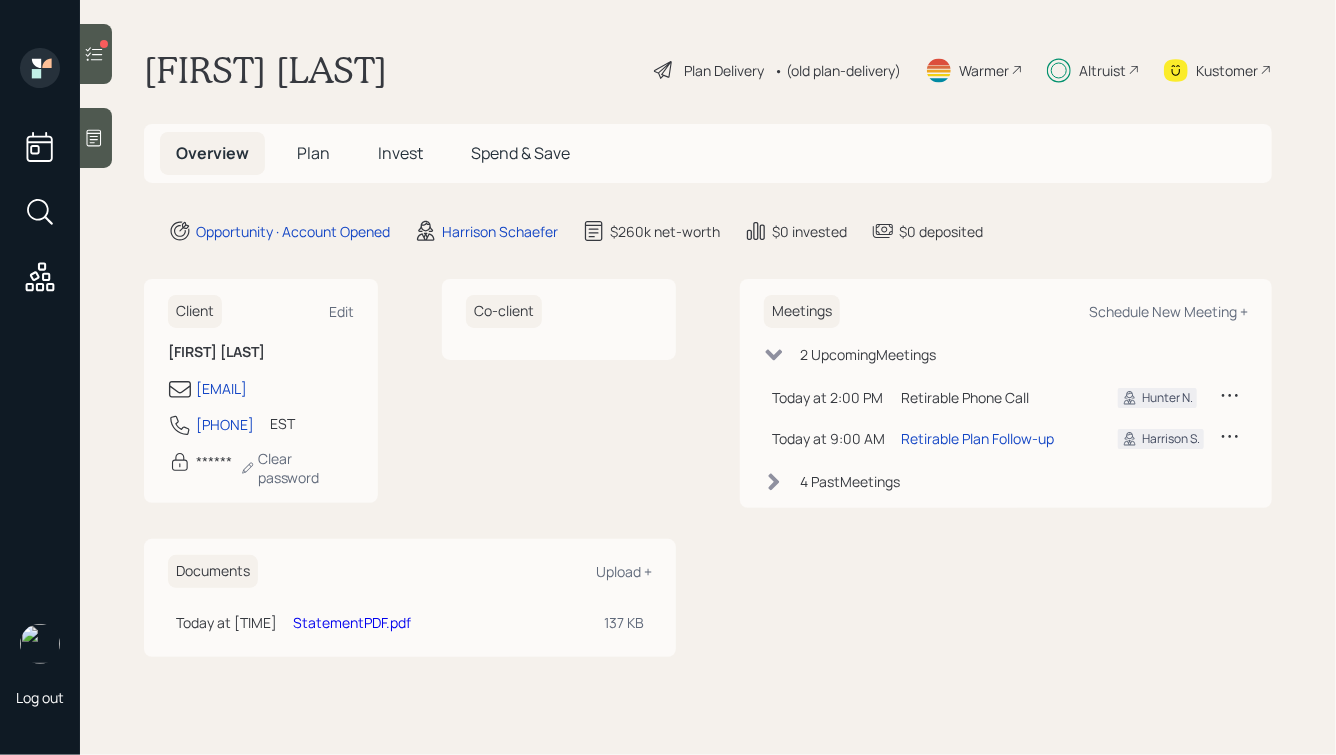 click on "StatementPDF.pdf" at bounding box center [352, 622] 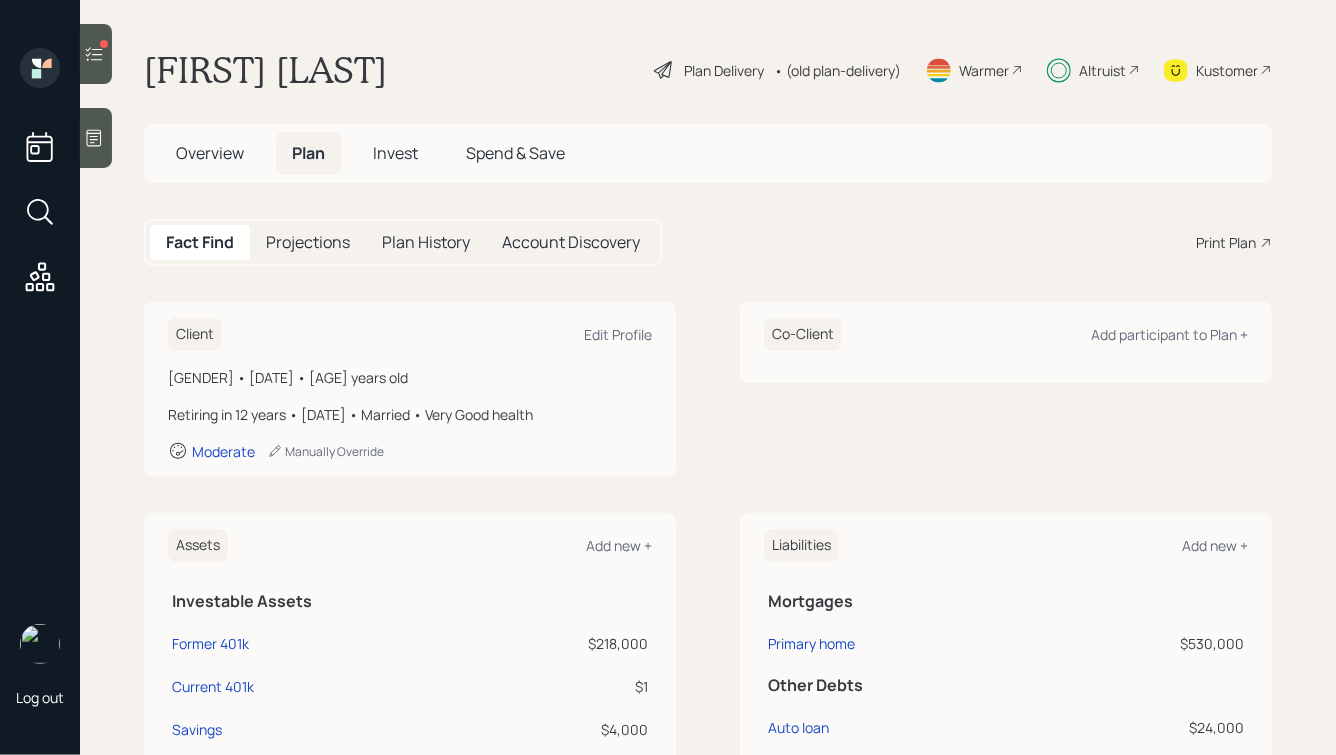 click on "Invest" at bounding box center (395, 153) 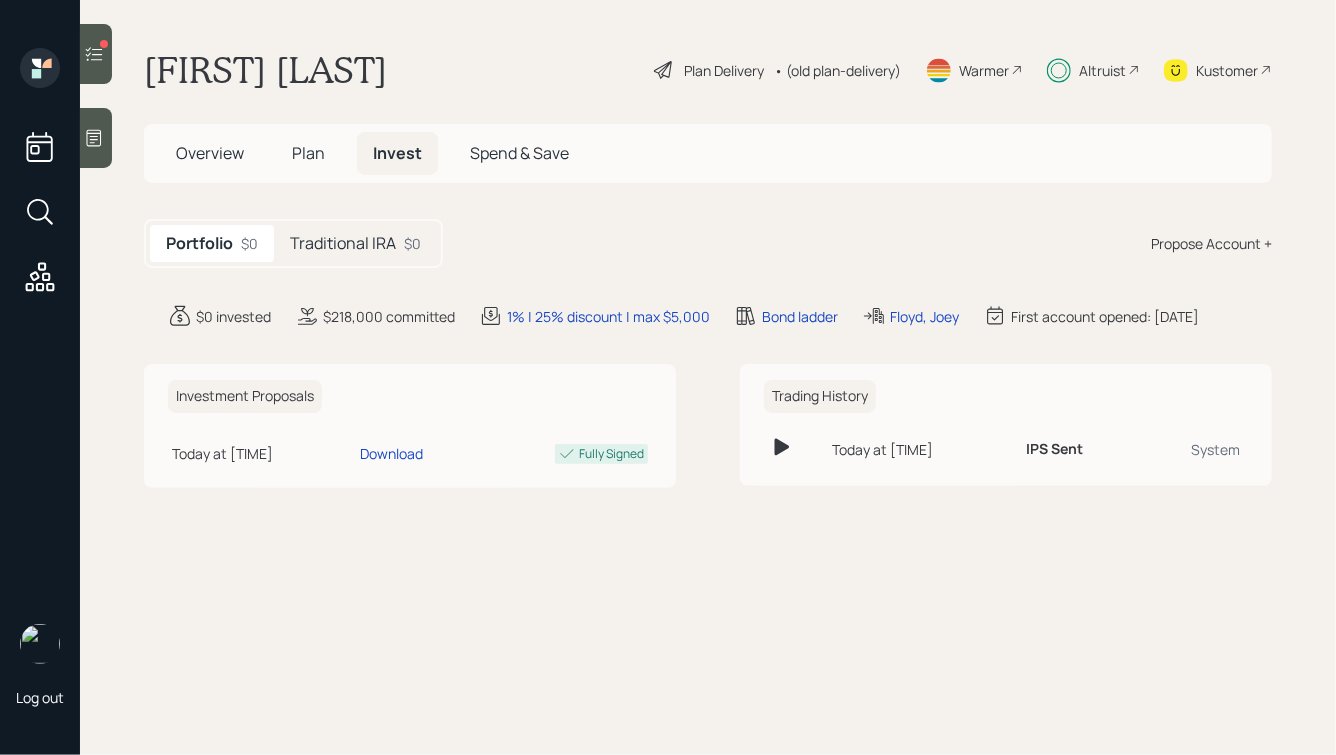 click on "Traditional IRA" at bounding box center [343, 243] 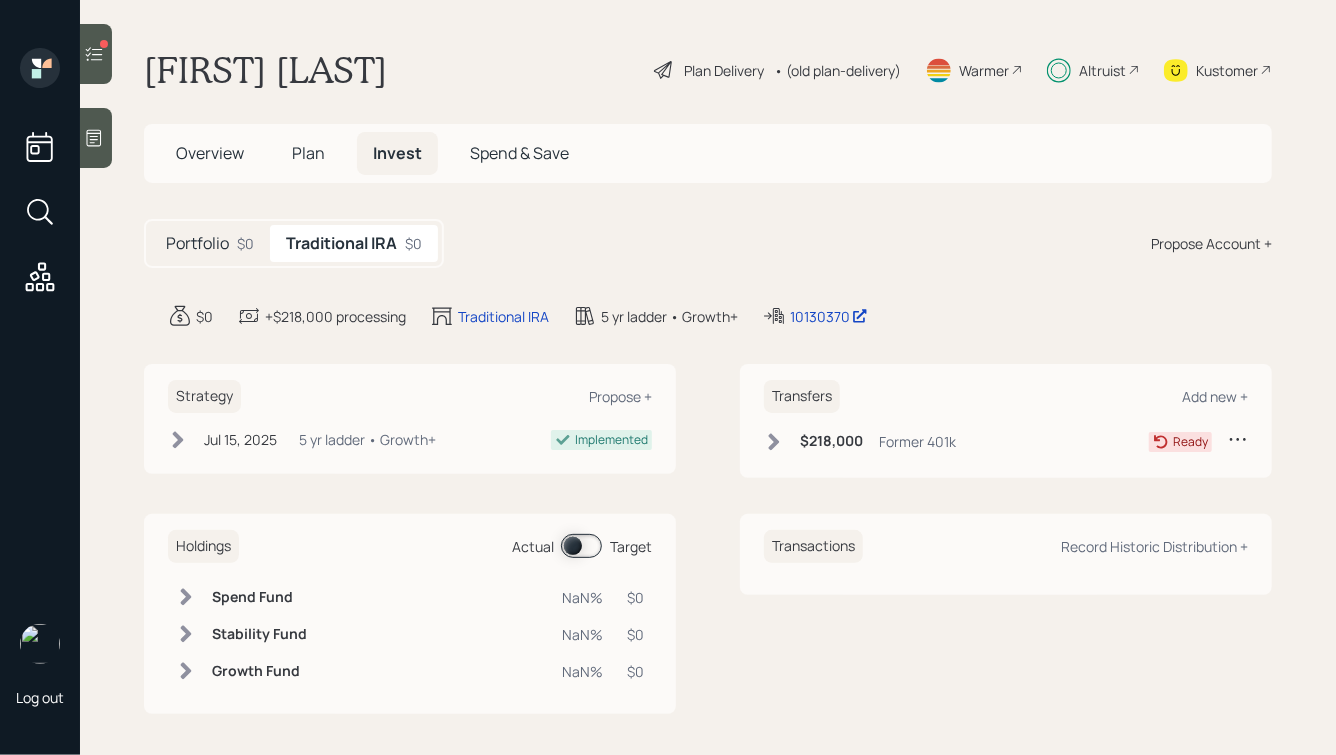 click 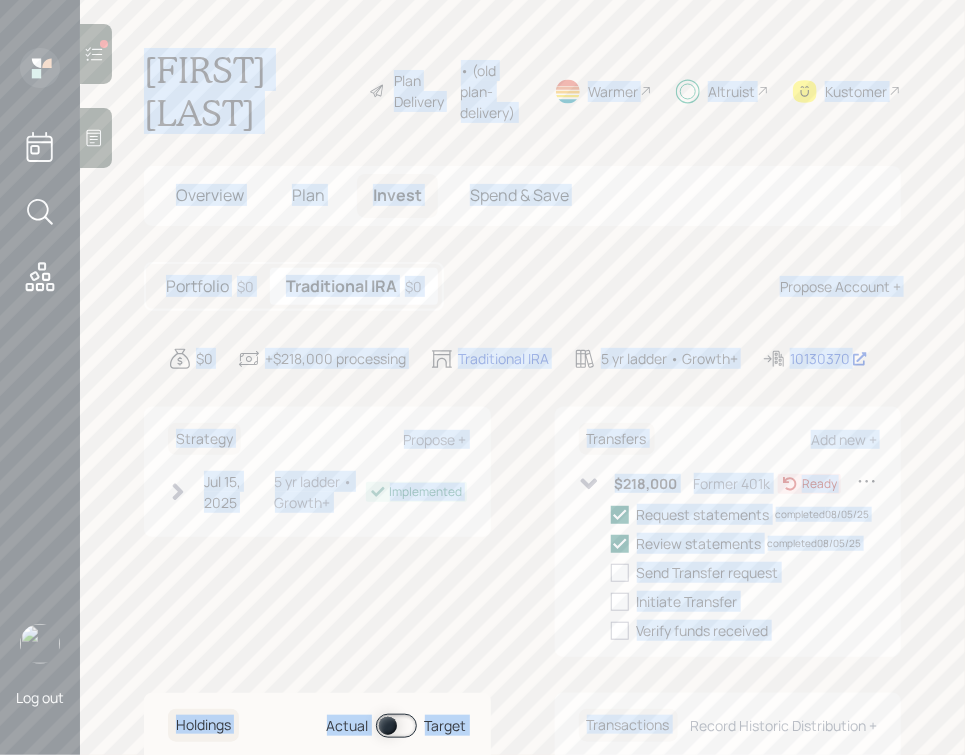 drag, startPoint x: 127, startPoint y: 44, endPoint x: 823, endPoint y: 704, distance: 959.1746 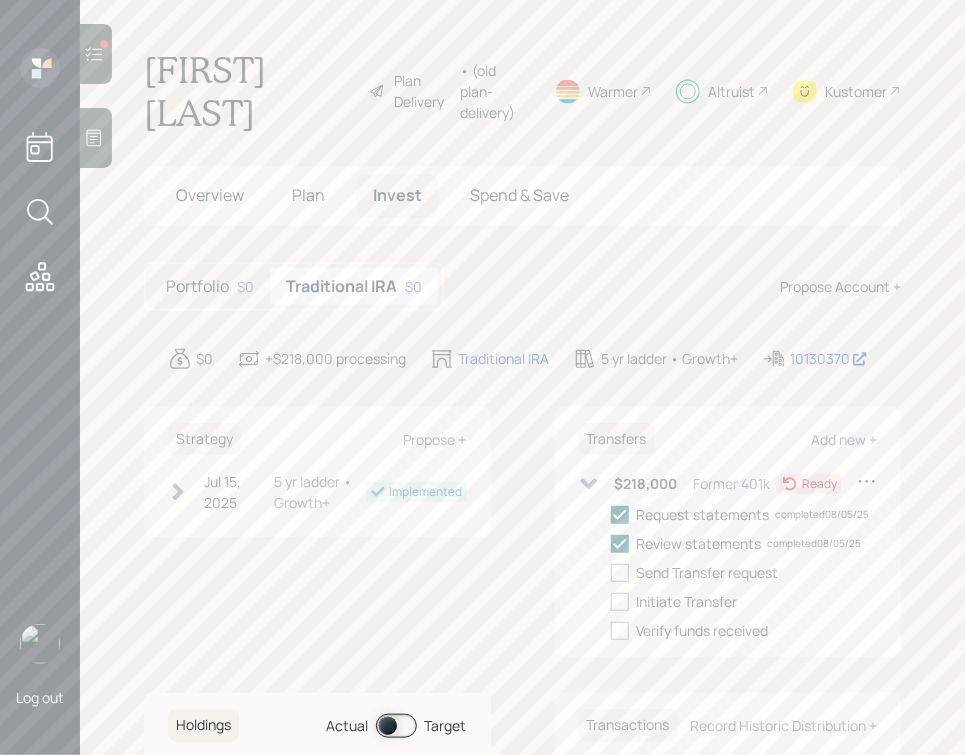 click on "Portfolio" at bounding box center (197, 286) 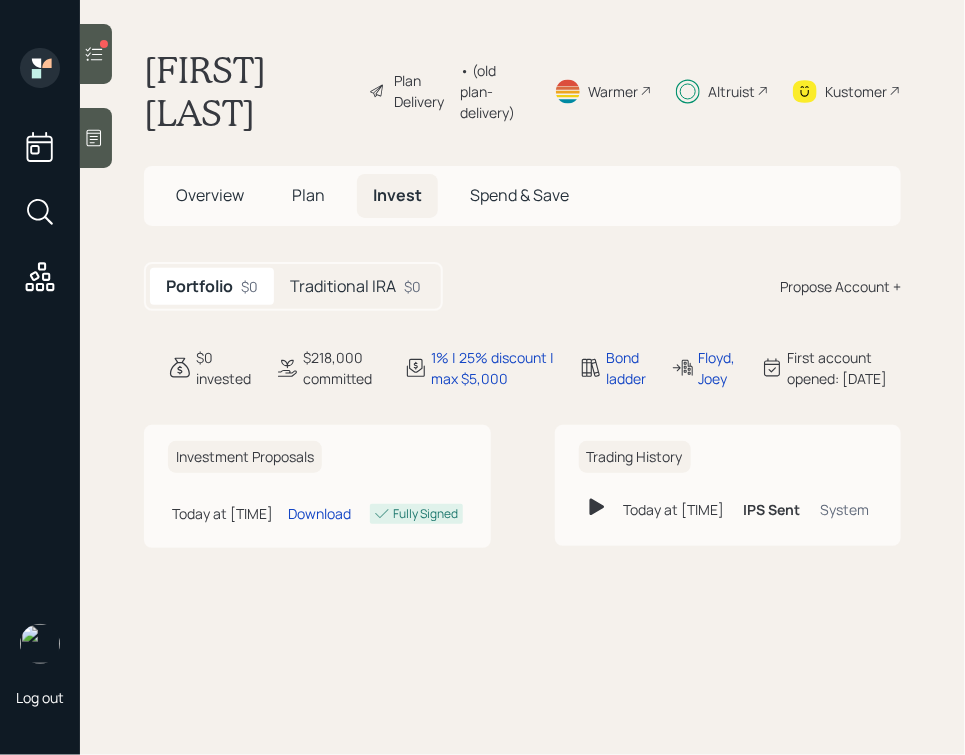click on "Plan" at bounding box center [308, 195] 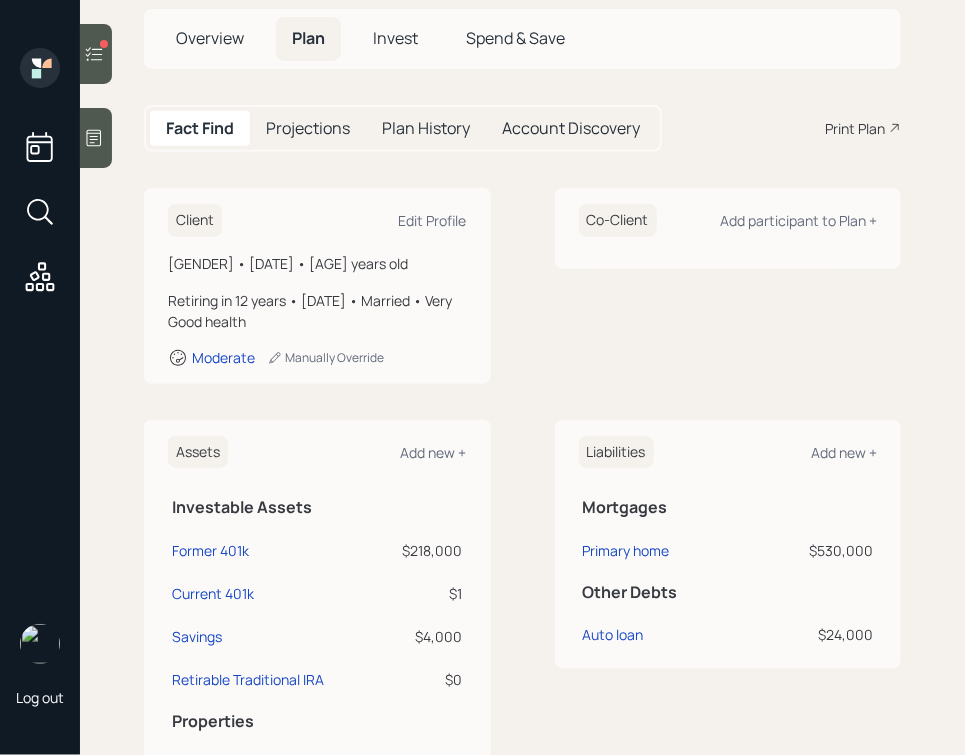 scroll, scrollTop: 270, scrollLeft: 0, axis: vertical 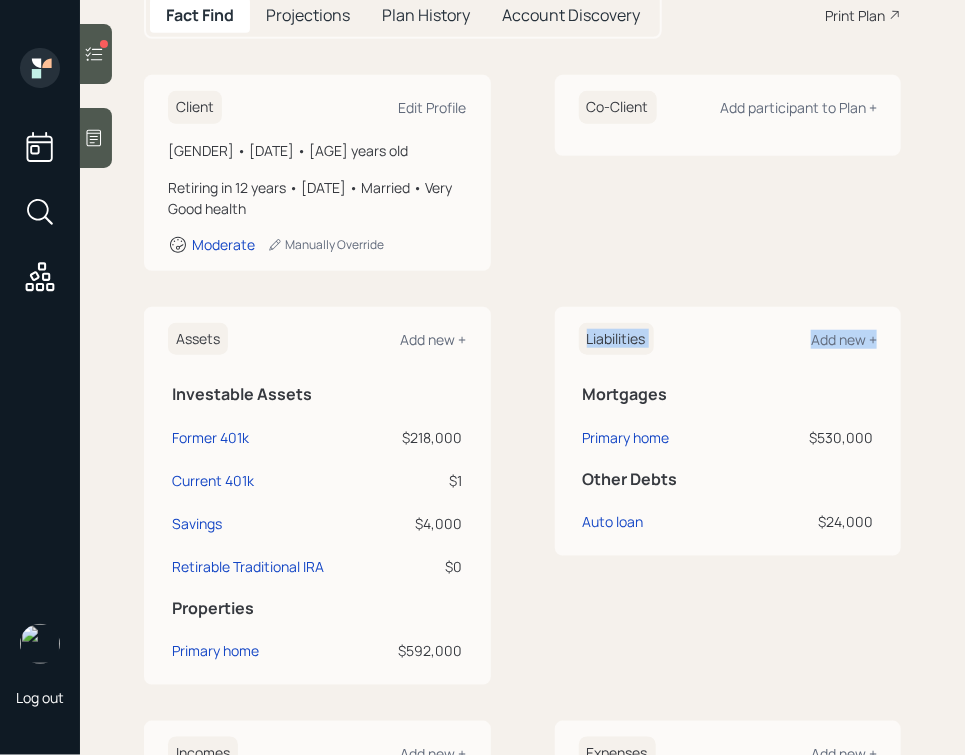 drag, startPoint x: 566, startPoint y: 320, endPoint x: 855, endPoint y: 620, distance: 416.55853 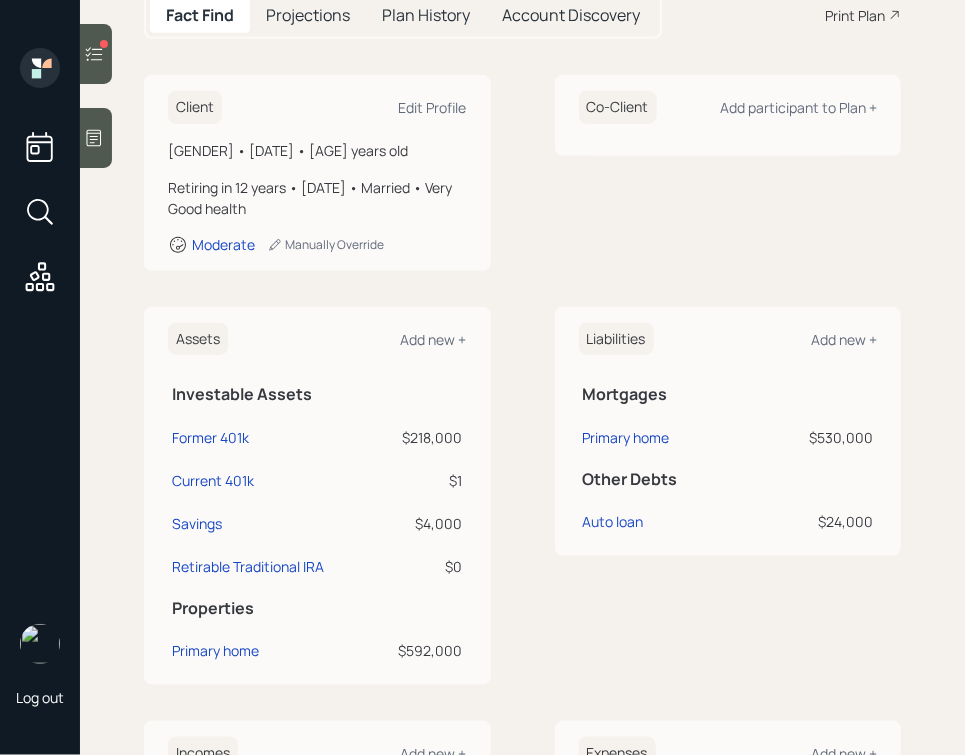 scroll, scrollTop: 0, scrollLeft: 0, axis: both 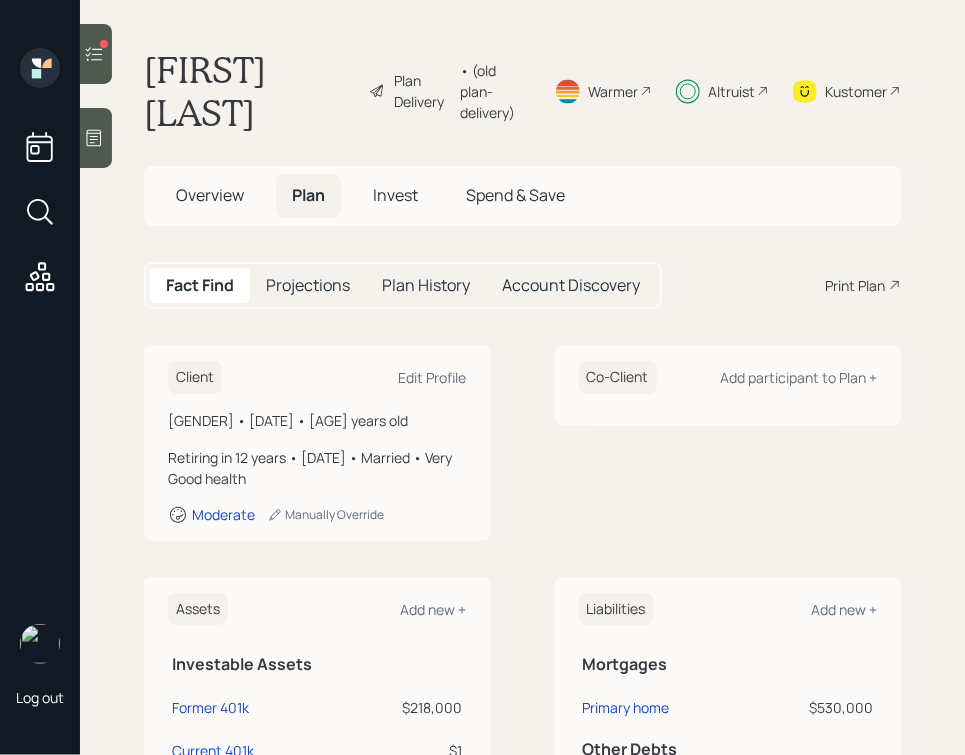 click on "Invest" at bounding box center (395, 195) 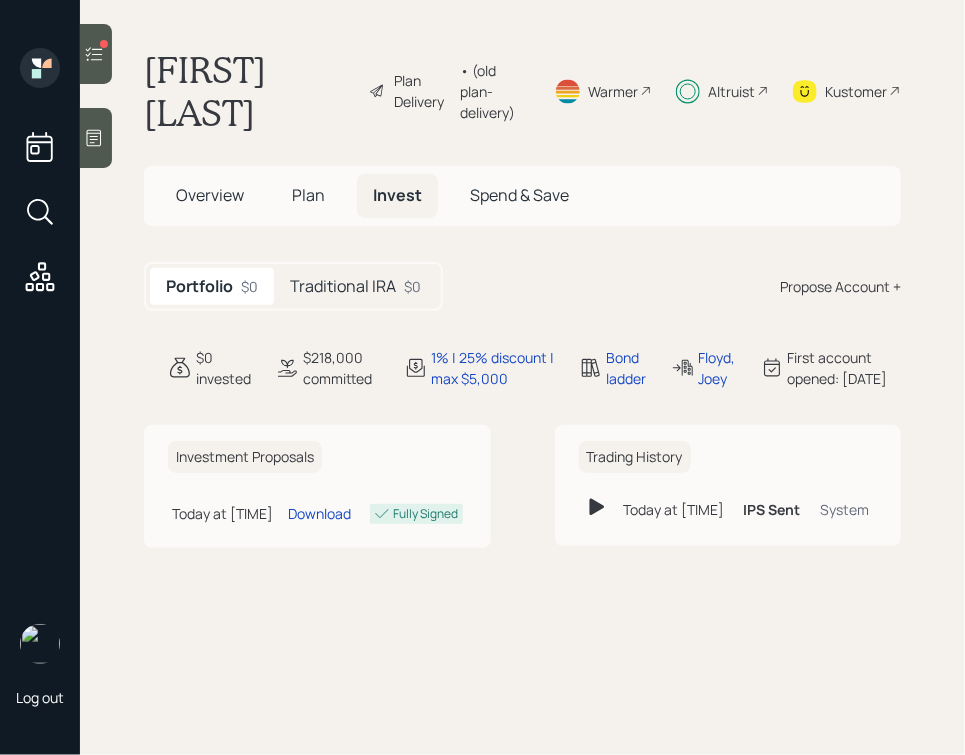 click on "Plan" at bounding box center [308, 195] 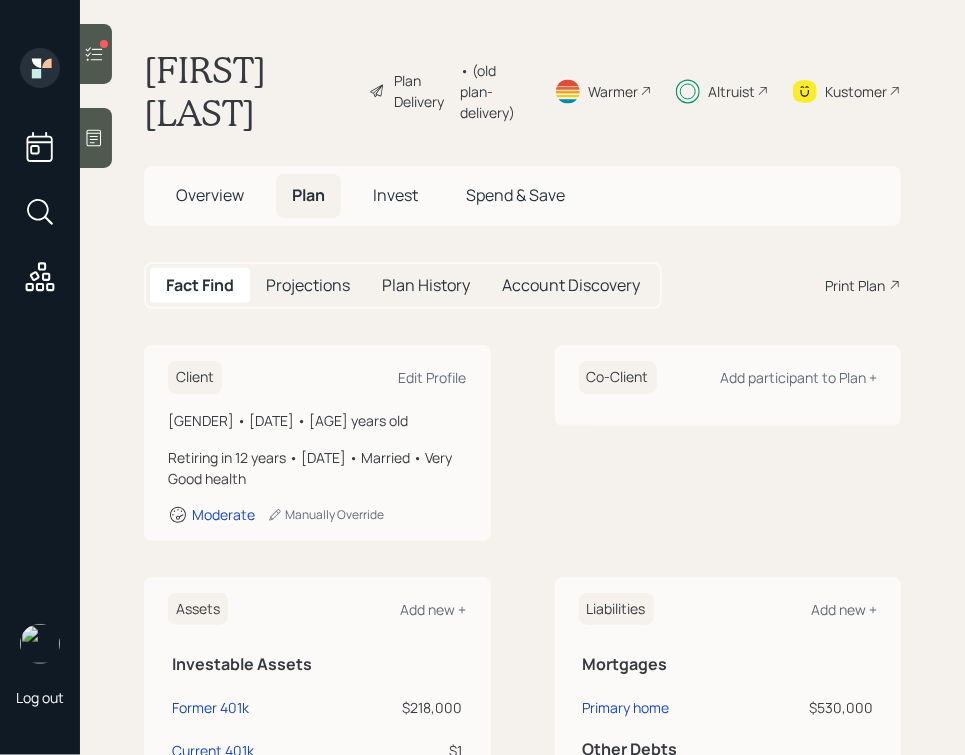 click on "Projections" at bounding box center [308, 285] 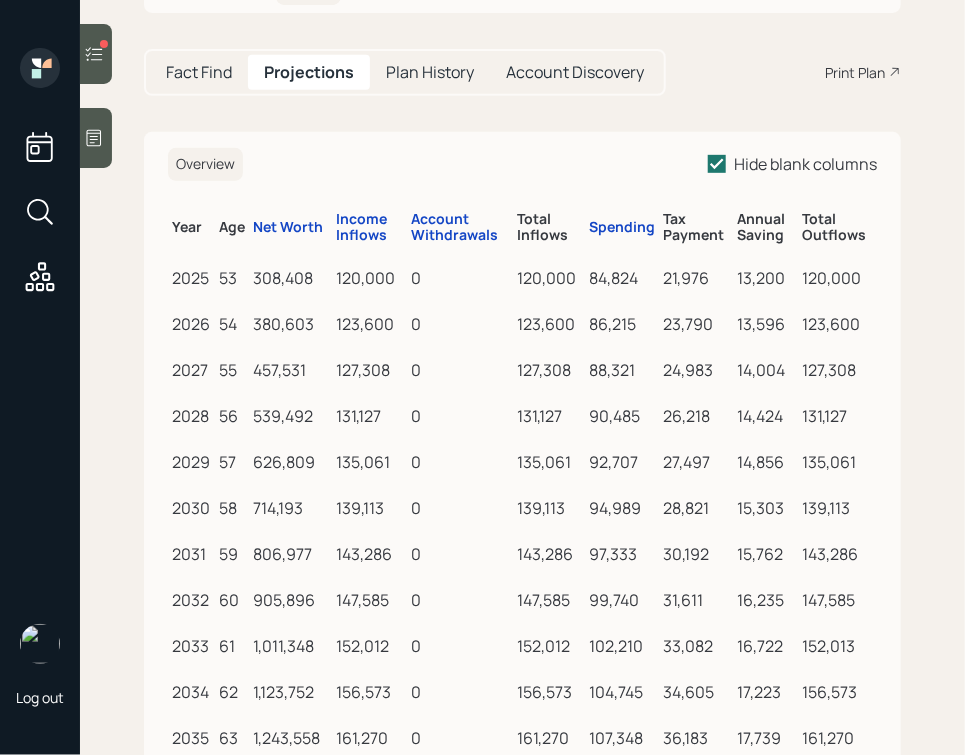 scroll, scrollTop: 214, scrollLeft: 0, axis: vertical 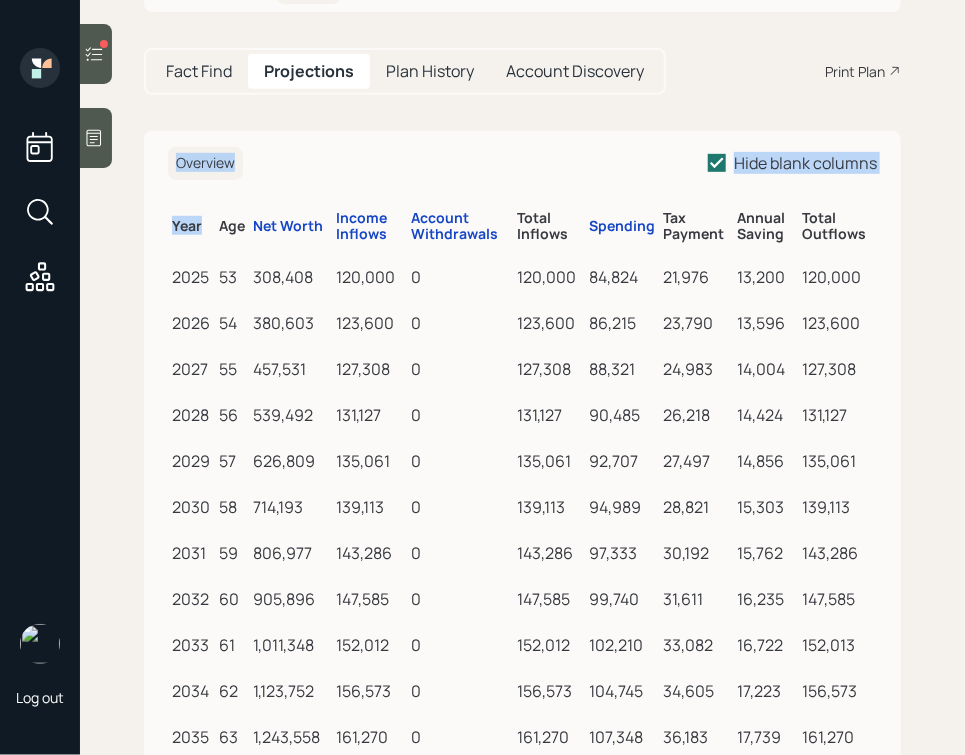 drag, startPoint x: 205, startPoint y: 227, endPoint x: 158, endPoint y: 118, distance: 118.70131 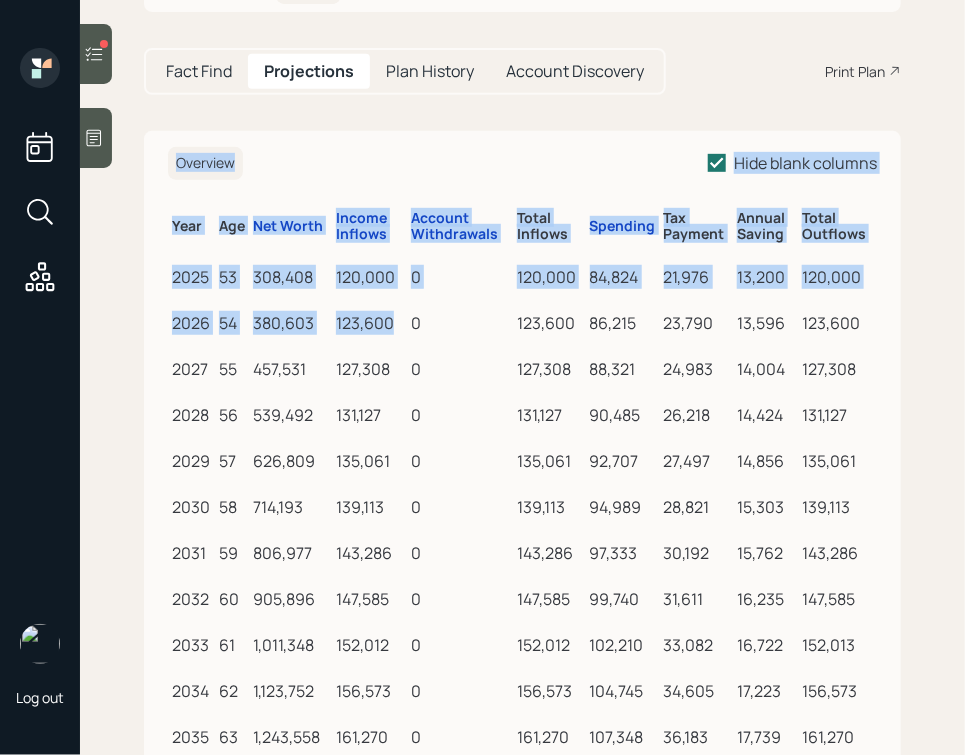 drag, startPoint x: 160, startPoint y: 132, endPoint x: 410, endPoint y: 332, distance: 320.15622 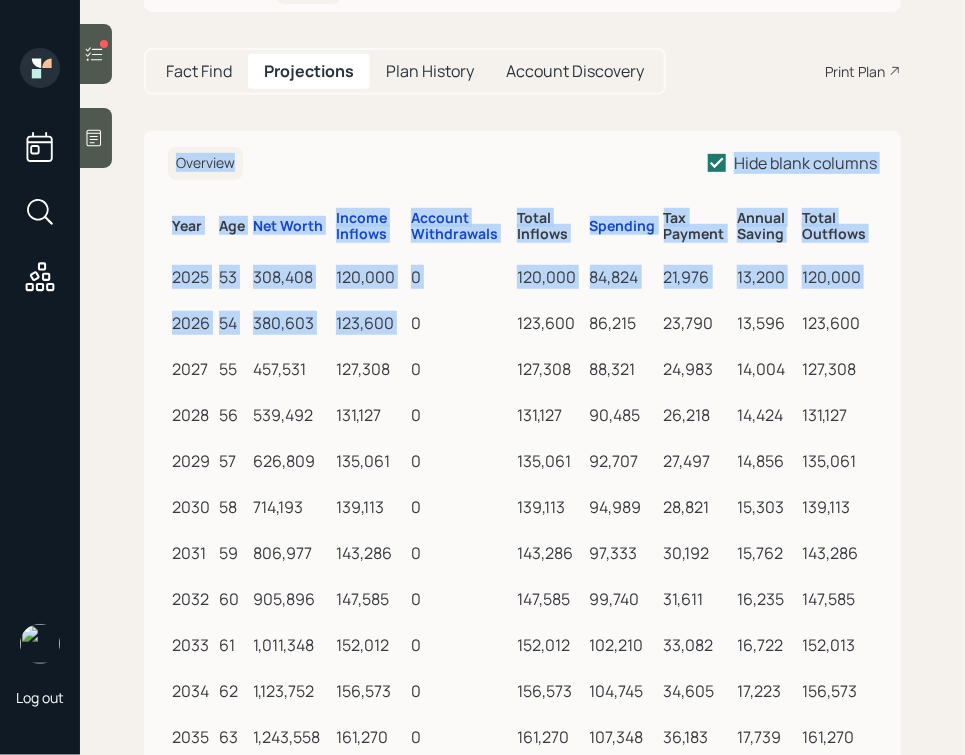 click on "0" at bounding box center (460, 320) 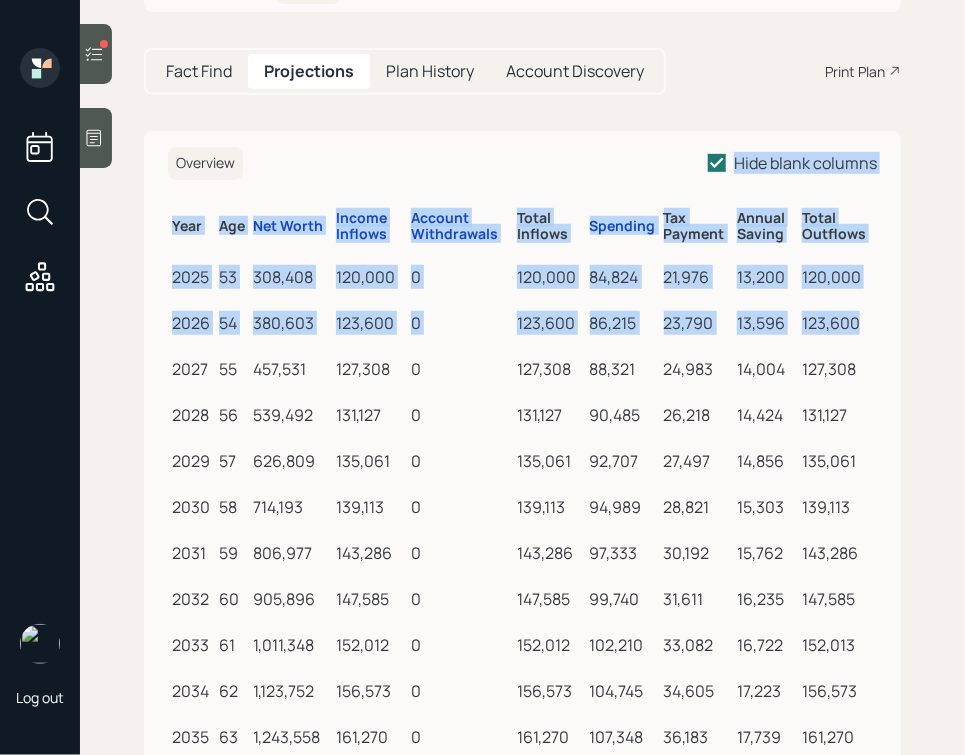 drag, startPoint x: 877, startPoint y: 333, endPoint x: 494, endPoint y: 102, distance: 447.2695 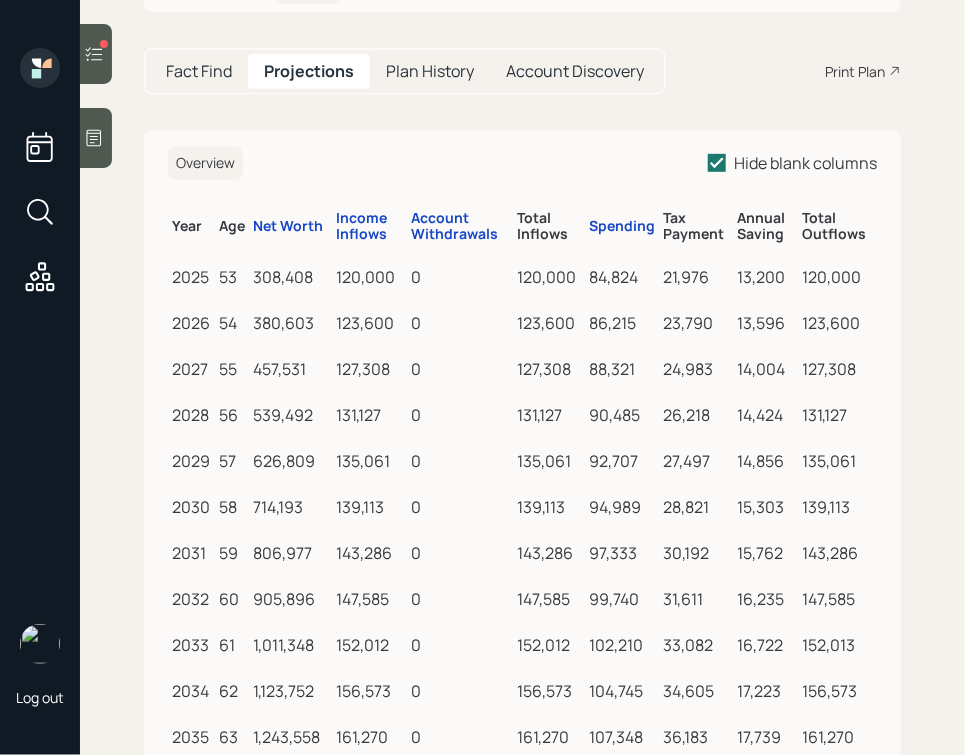 click on "Overview Hide blank columns Year Age Net Worth Income Inflows Account Withdrawals Total Inflows Spending Tax Payment Annual Saving Total Outflows 2025 53 308,408 120,000 0 120,000 84,824 21,976 13,200 120,000 2026 54 380,603 123,600 0 123,600 86,215 23,790 13,596 123,600 2027 55 457,531 127,308 0 127,308 88,321 24,983 14,004 127,308 2028 56 539,492 131,127 0 131,127 90,485 26,218 14,424 131,127 2029 57 626,809 135,061 0 135,061 92,707 27,497 14,856 135,061 2030 58 714,193 139,113 0 139,113 94,989 28,821 15,303 139,113 2031 59 806,977 143,286 0 143,286 97,333 30,192 15,762 143,286 2032 60 905,896 147,585 0 147,585 99,740 31,611 16,235 147,585 2033 61 1,011,348 152,012 0 152,012 102,210 33,082 16,722 152,013 2034 62 1,123,752 156,573 0 156,573 104,745 34,605 17,223 156,573 2035 63 1,243,558 161,270 0 161,270 107,348 36,183 17,739 161,270 2036 64 1,371,243 166,108 0 166,108 110,018 37,818 18,272 166,108 2037 65 1,504,177 156,834 0 156,834 104,789 34,793 17,251 156,834 2038 66 1,508,013 0 102,196 102,196 90,118 0" at bounding box center [522, 1188] 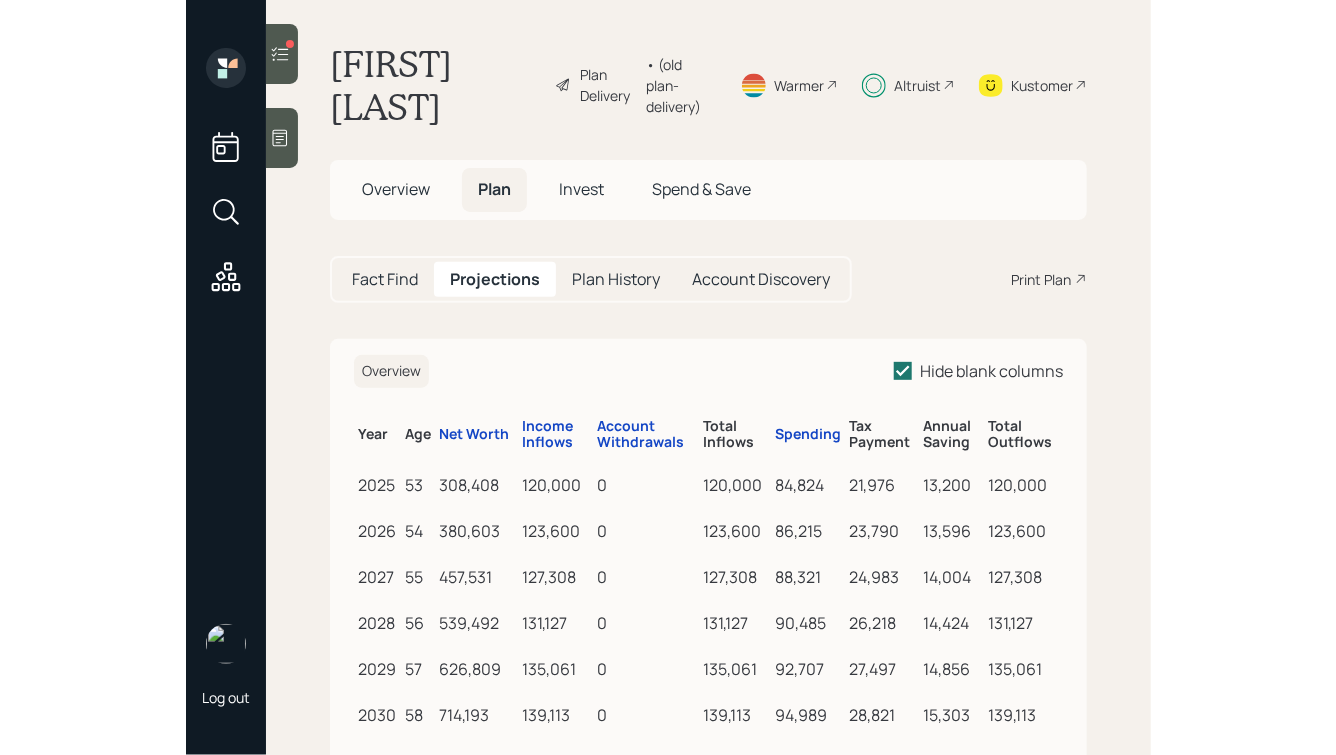 scroll, scrollTop: 0, scrollLeft: 0, axis: both 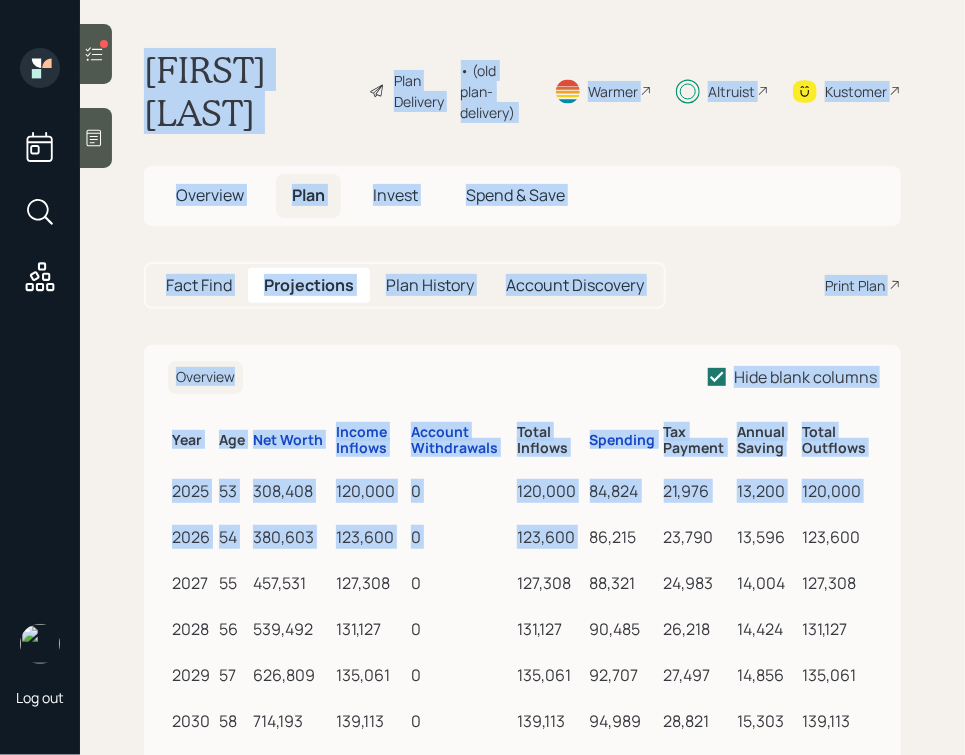 drag, startPoint x: 134, startPoint y: 54, endPoint x: 606, endPoint y: 514, distance: 659.0781 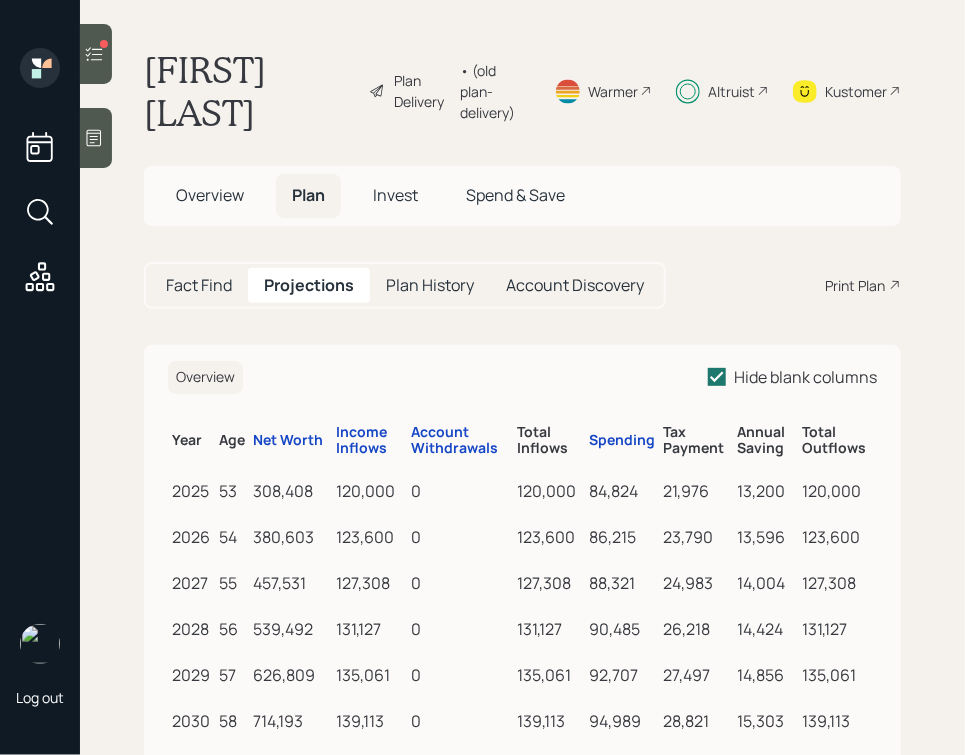 click on "13,596" at bounding box center [765, 537] 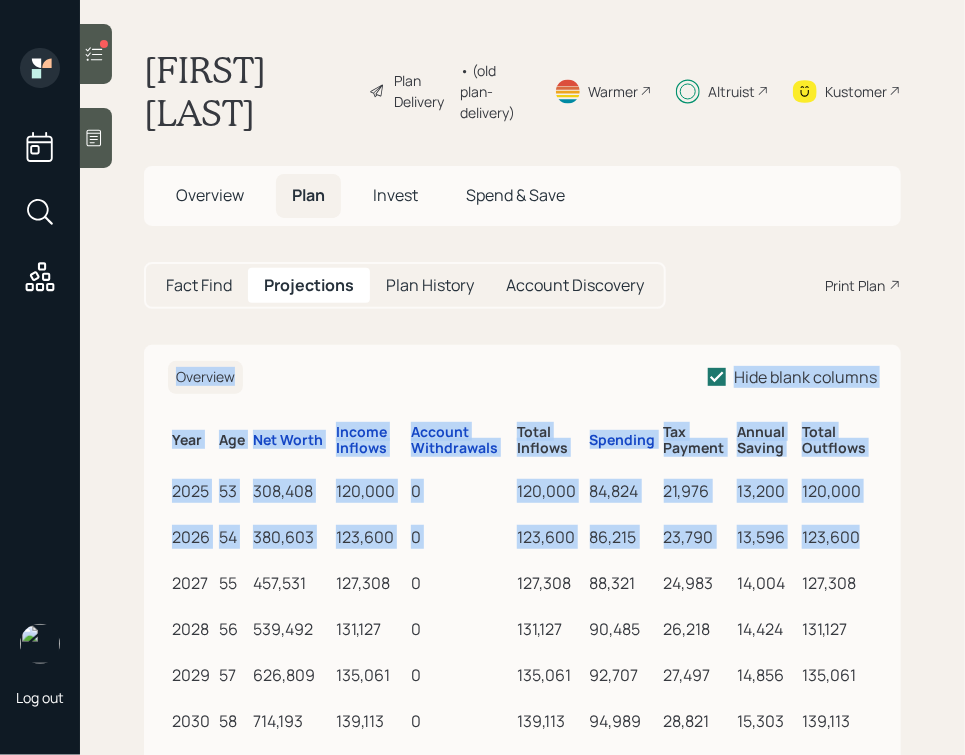 drag, startPoint x: 876, startPoint y: 540, endPoint x: 476, endPoint y: 328, distance: 452.7074 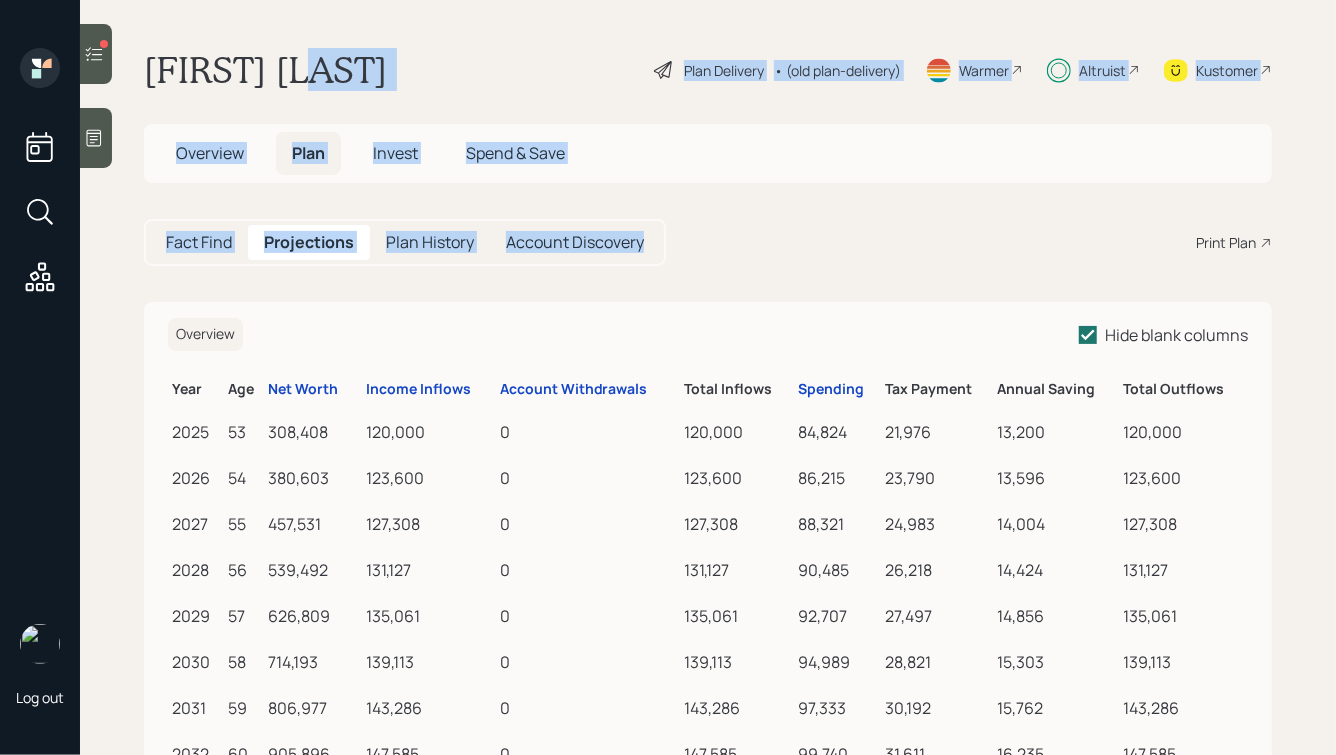 drag, startPoint x: 734, startPoint y: 252, endPoint x: 365, endPoint y: 18, distance: 436.9405 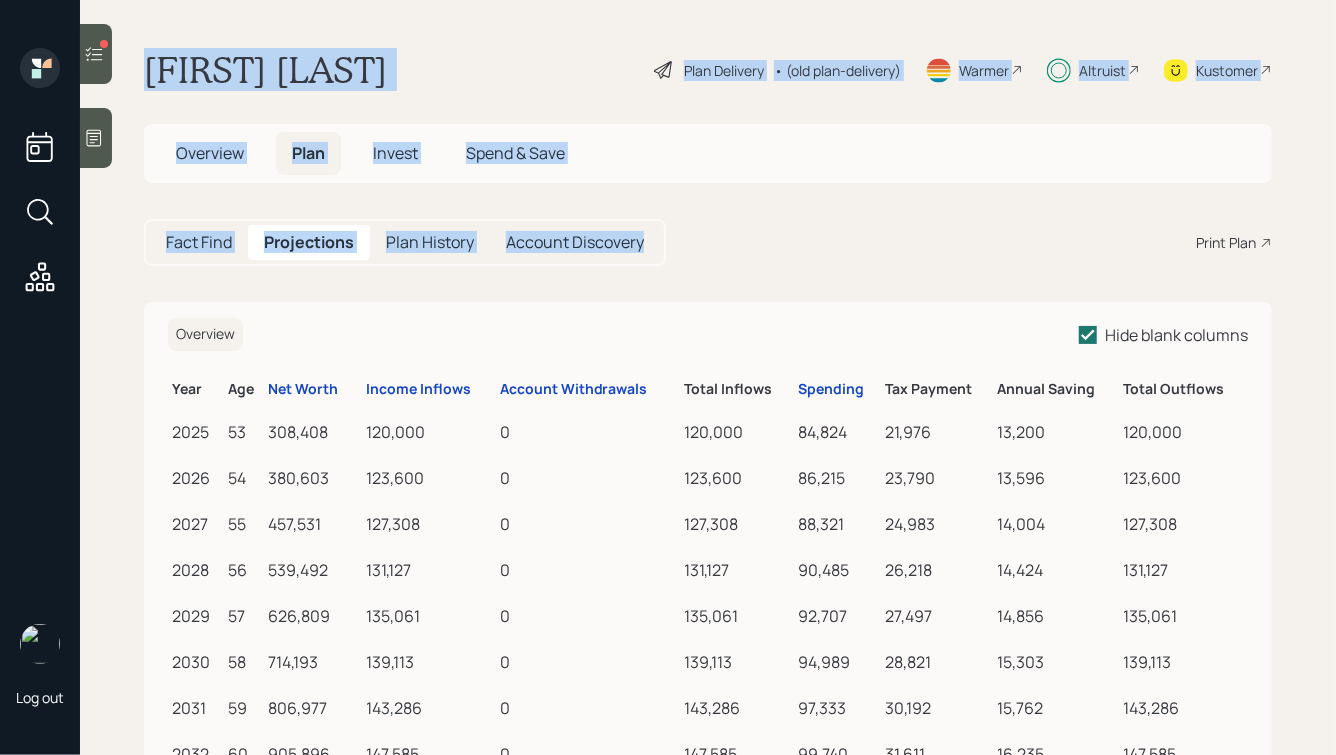 click on "[FIRST] [LAST]" at bounding box center [265, 70] 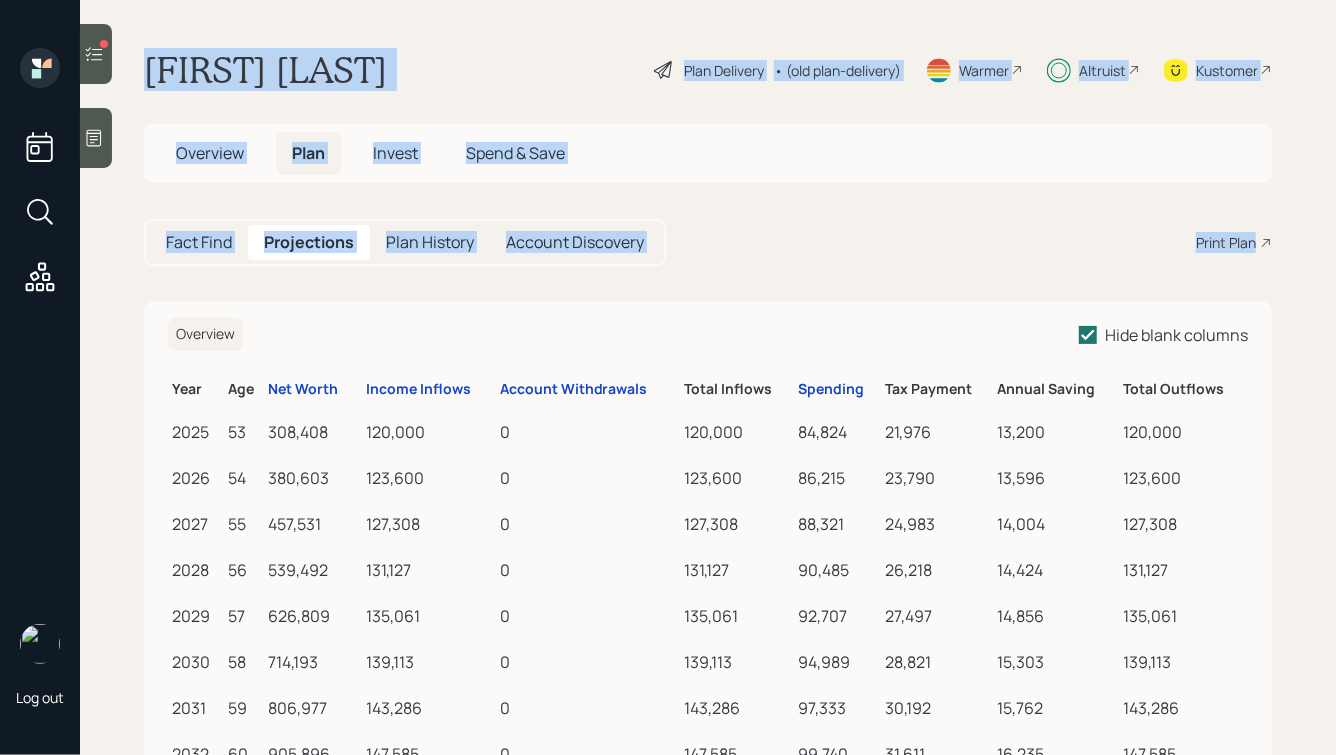 drag, startPoint x: 148, startPoint y: 72, endPoint x: 607, endPoint y: 293, distance: 509.433 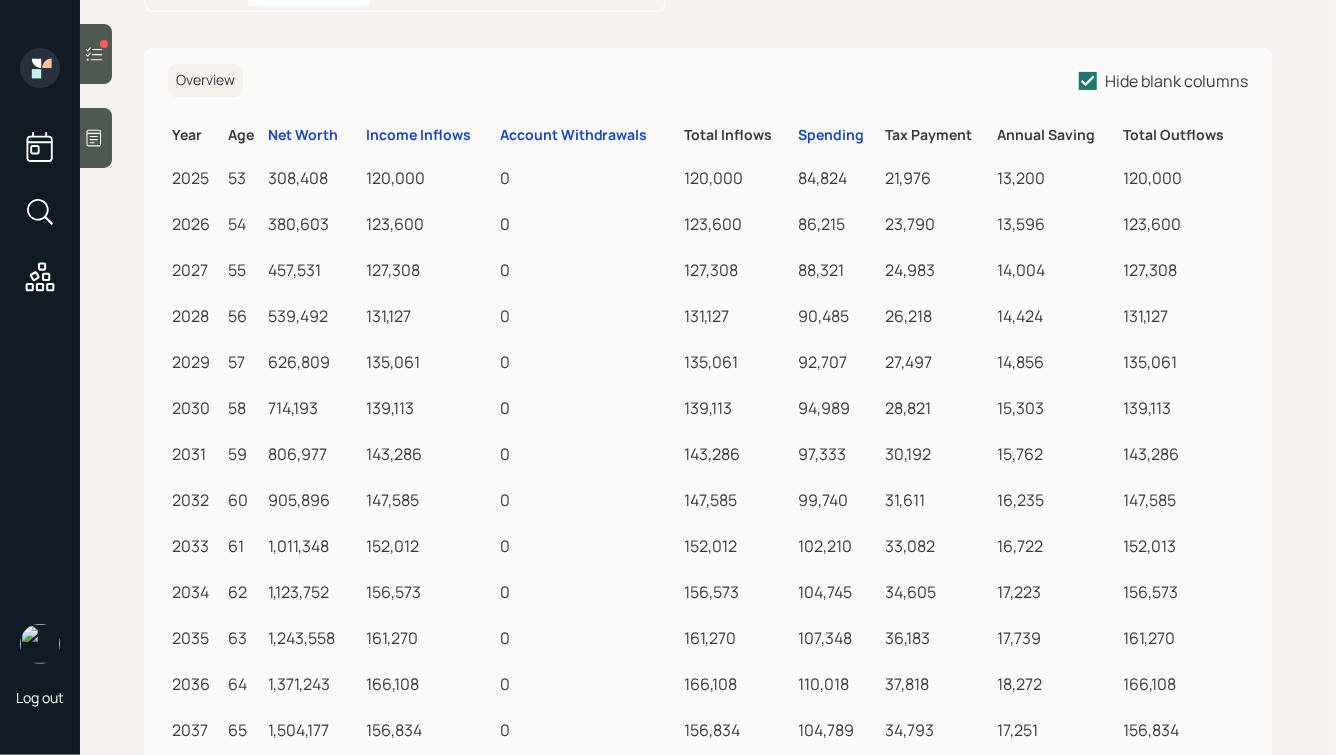 scroll, scrollTop: 0, scrollLeft: 0, axis: both 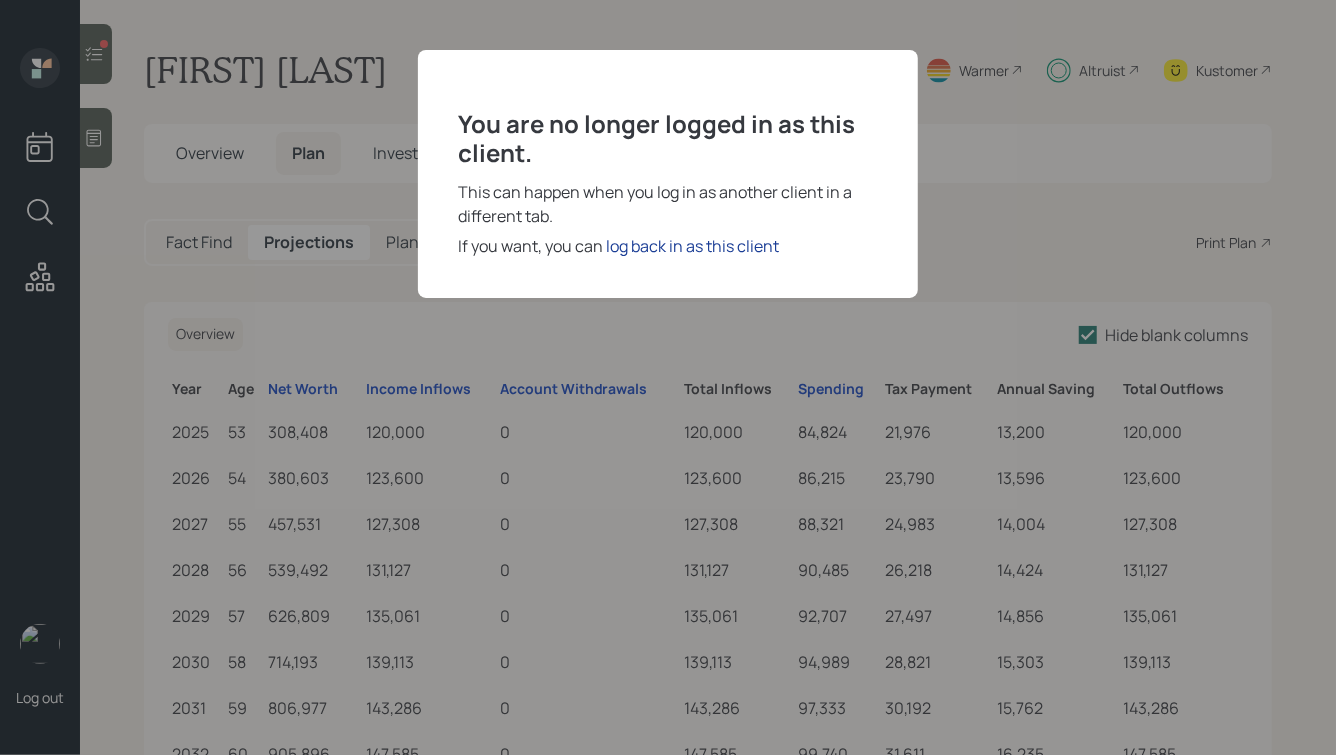 click on "log back in as this client" at bounding box center (692, 246) 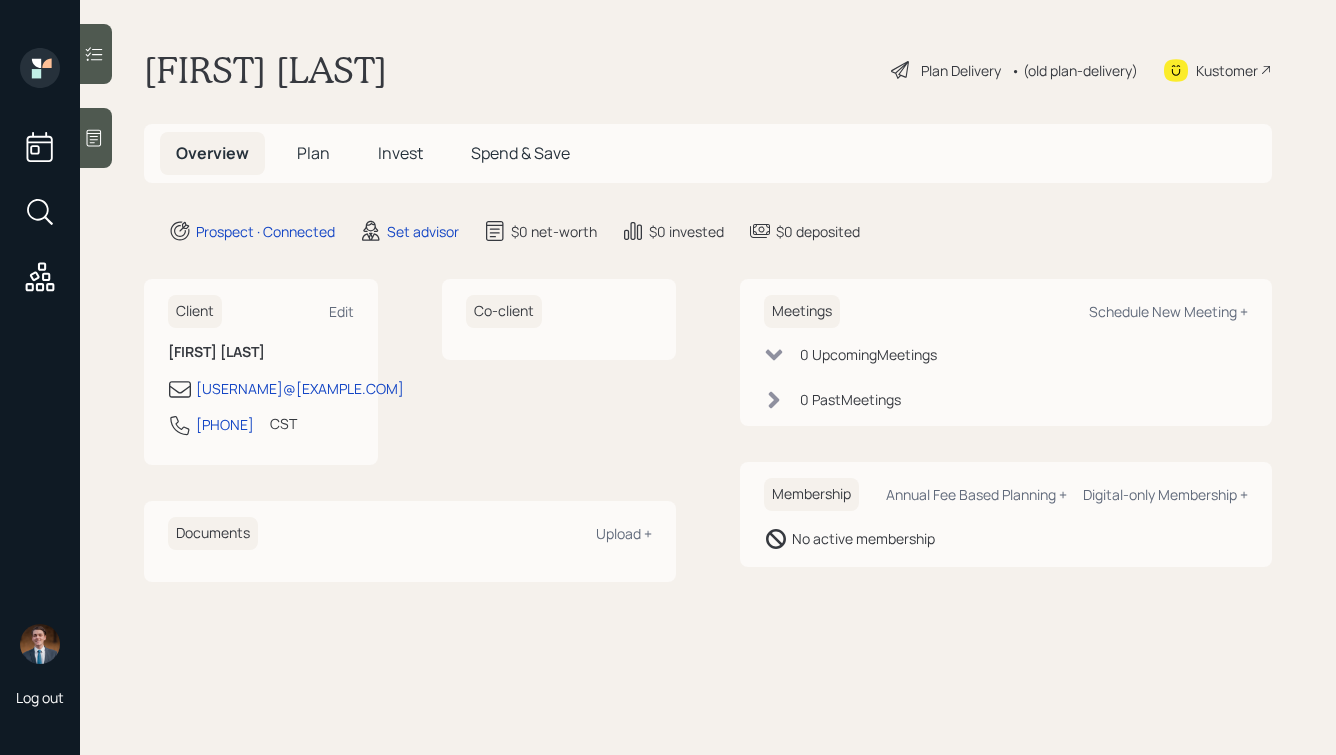 scroll, scrollTop: 0, scrollLeft: 0, axis: both 